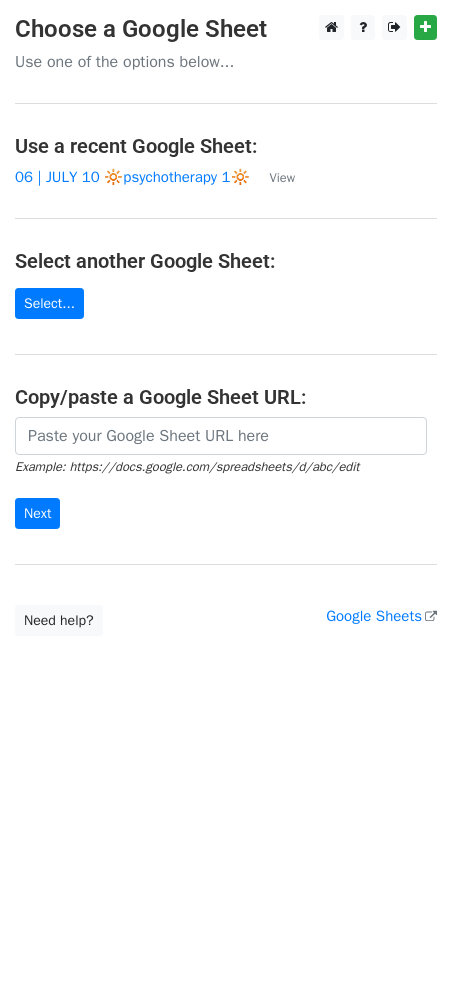 scroll, scrollTop: 0, scrollLeft: 0, axis: both 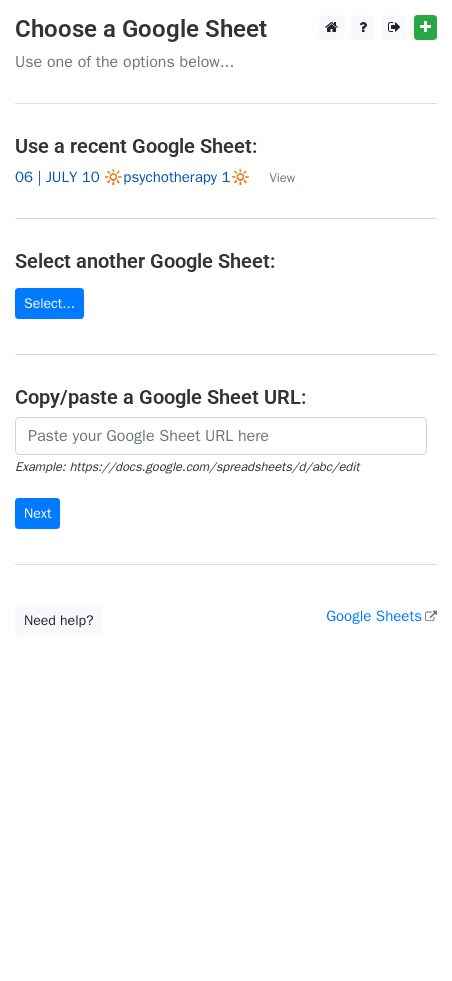 click on "06 | JULY 10 🔆psychotherapy 1🔆" at bounding box center [132, 177] 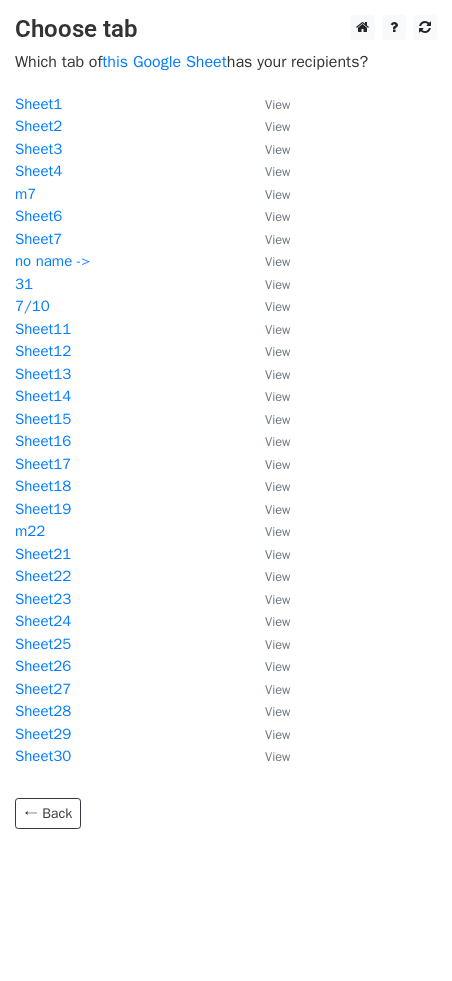 scroll, scrollTop: 0, scrollLeft: 0, axis: both 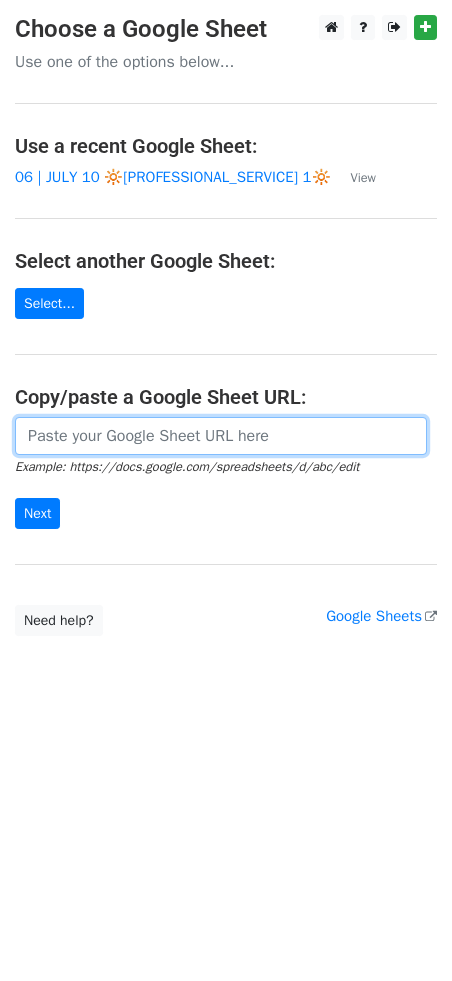 click at bounding box center (221, 436) 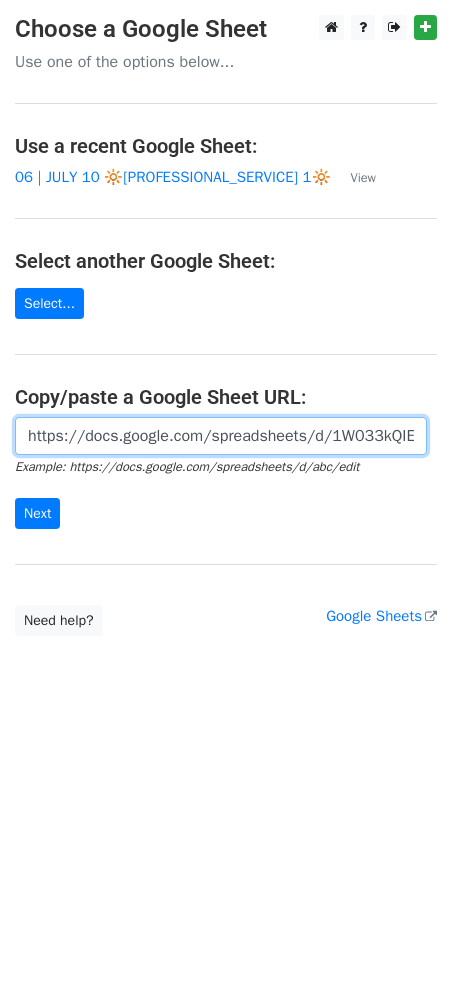 scroll, scrollTop: 0, scrollLeft: 621, axis: horizontal 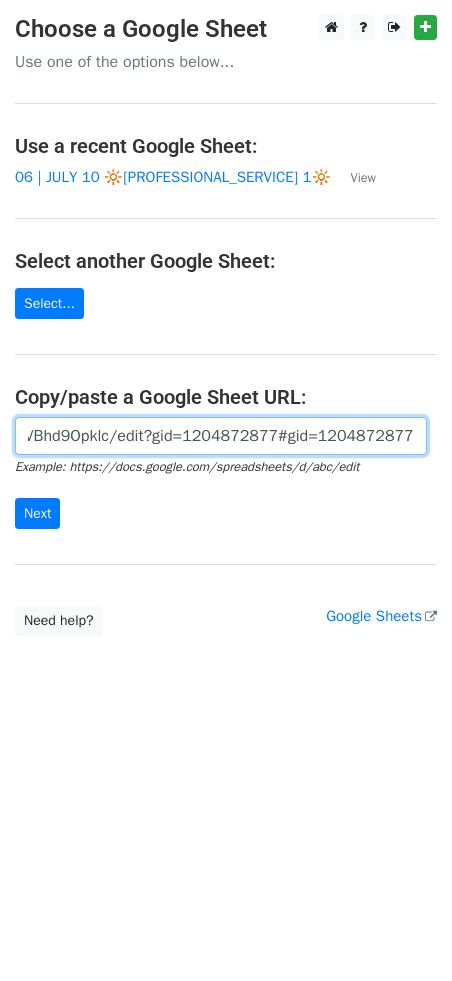 type on "https://docs.google.com/spreadsheets/d/1W033kQIE-kKVZd6UKyNHNt32QZhP21HidVBhd9Opklc/edit?gid=1204872877#gid=1204872877" 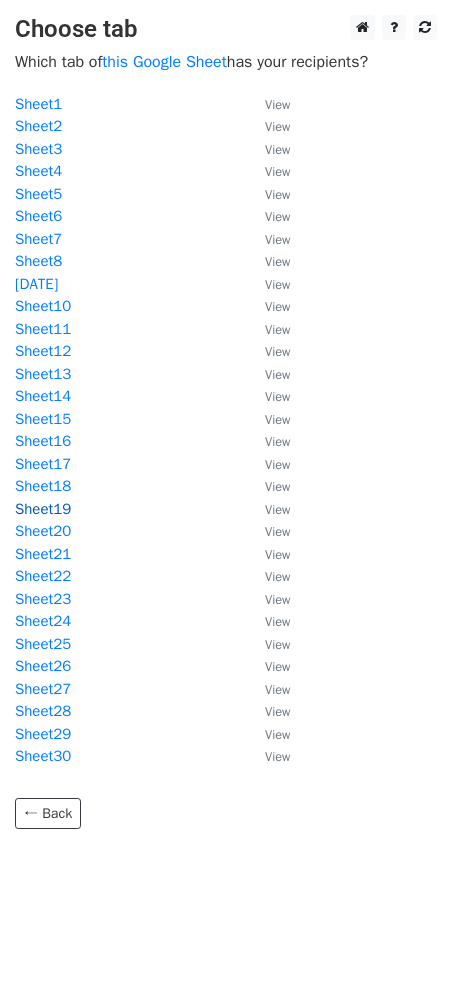 scroll, scrollTop: 0, scrollLeft: 0, axis: both 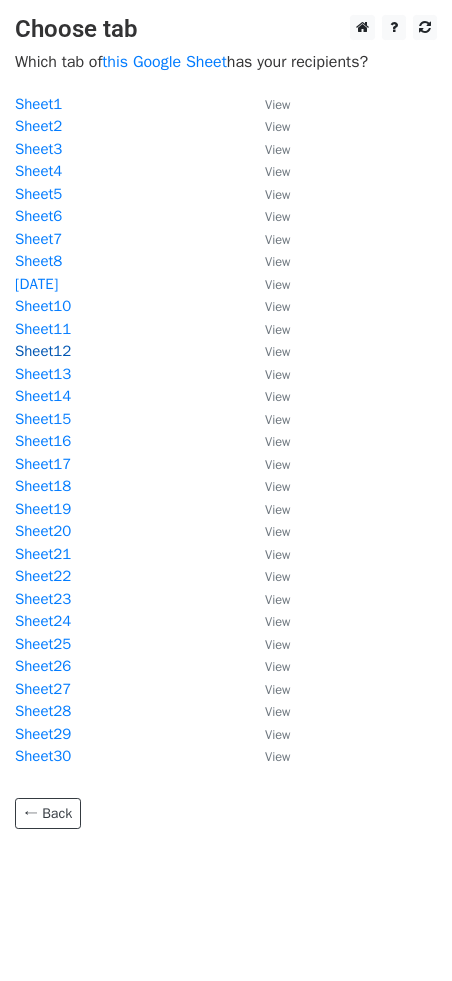 click on "Sheet12" at bounding box center [43, 351] 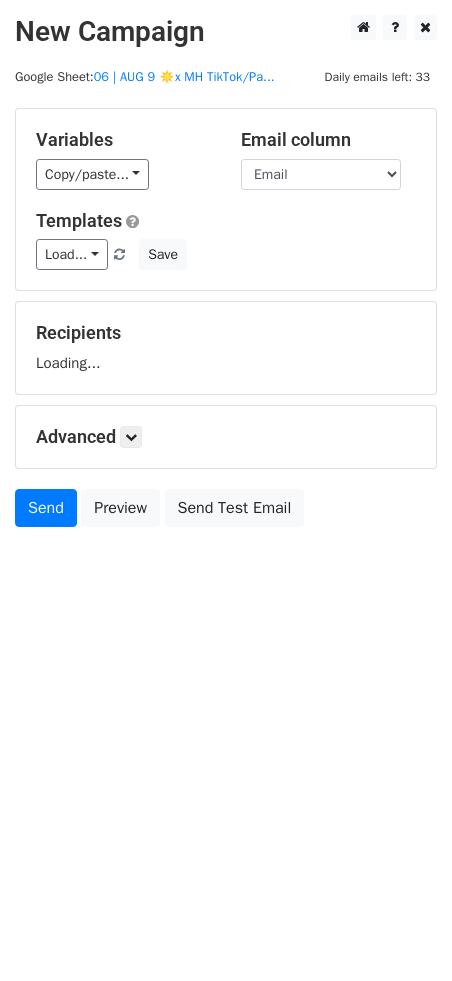 scroll, scrollTop: 0, scrollLeft: 0, axis: both 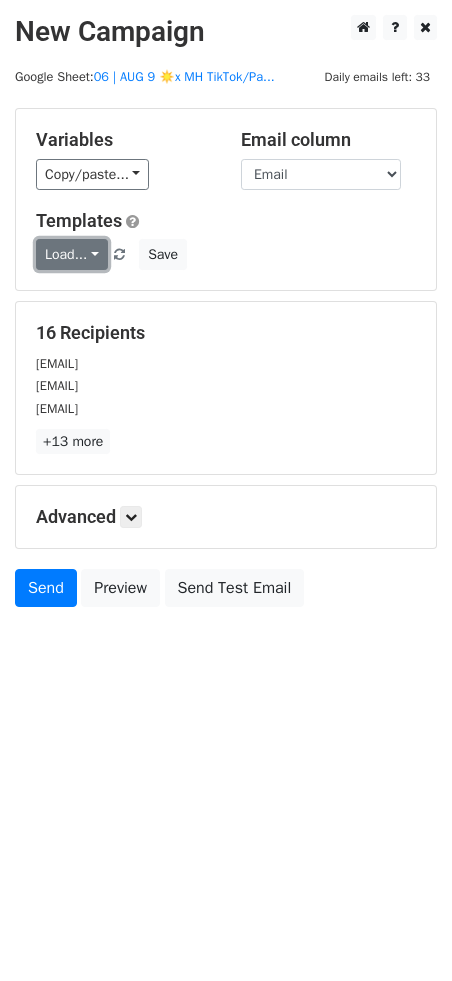 click on "Load..." at bounding box center [72, 254] 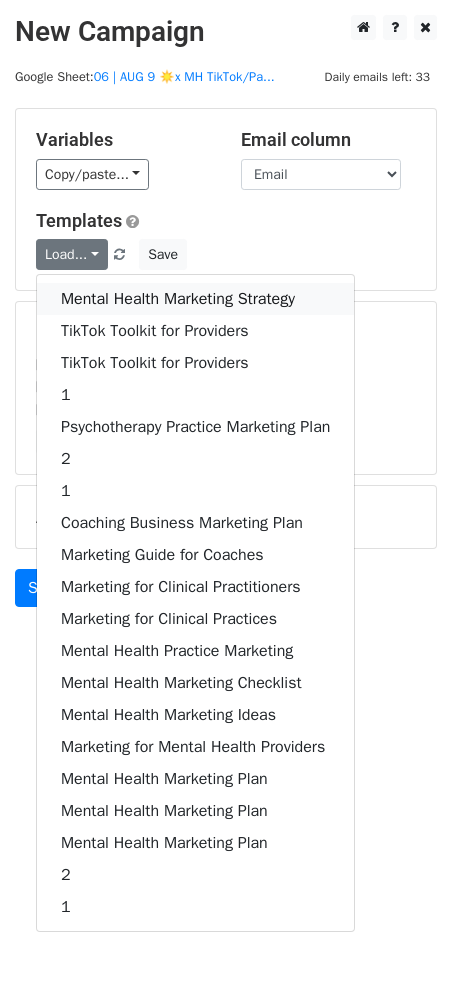 click on "Mental Health Marketing Strategy" at bounding box center [195, 299] 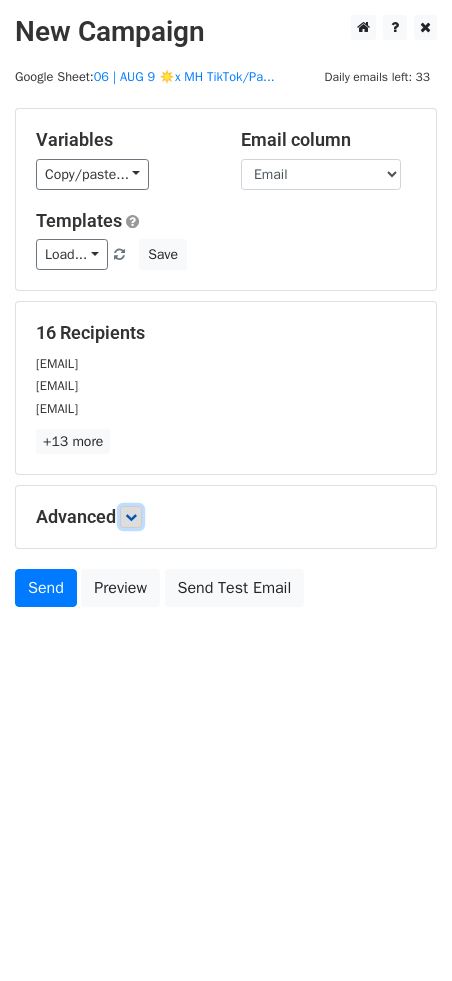 click at bounding box center [131, 517] 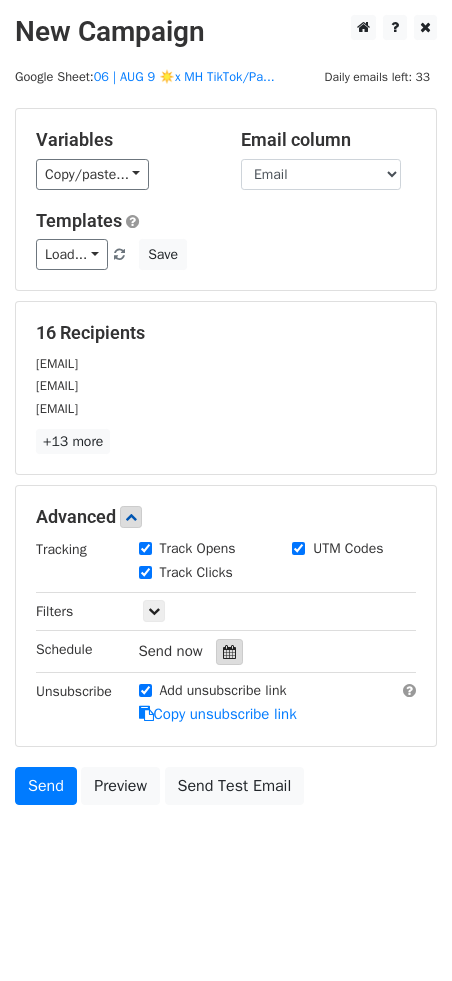 click at bounding box center (229, 652) 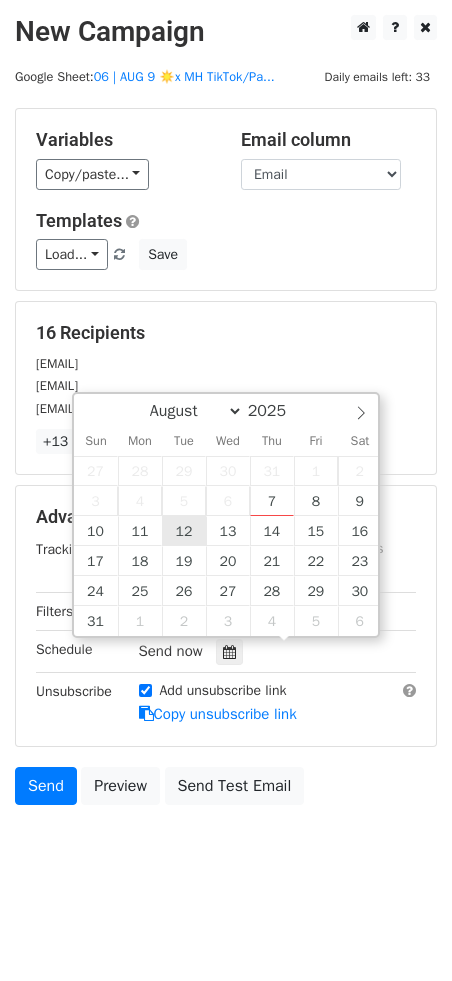 type on "2025-08-12 12:00" 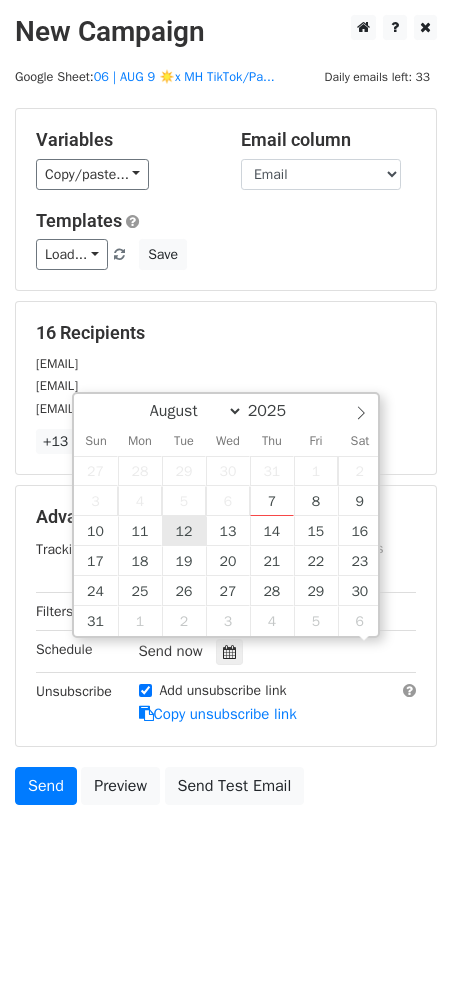 scroll, scrollTop: 1, scrollLeft: 0, axis: vertical 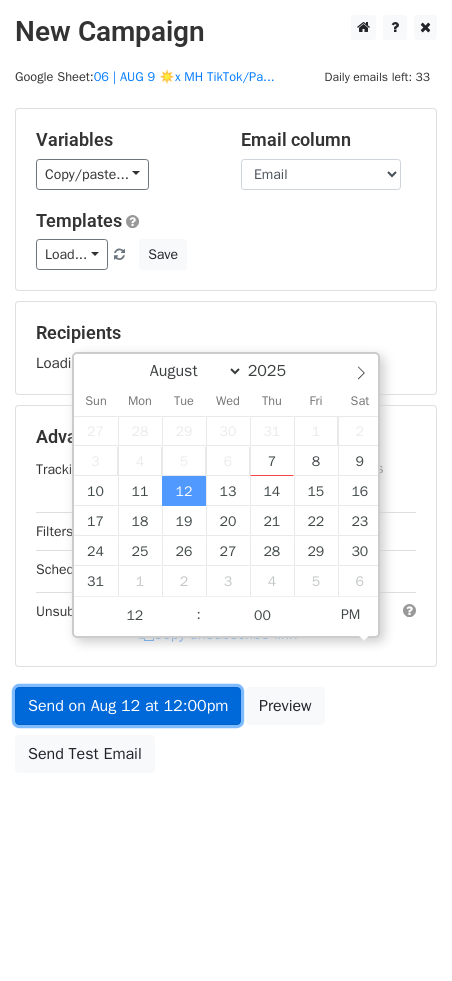 click on "Send on Aug 12 at 12:00pm" at bounding box center [128, 706] 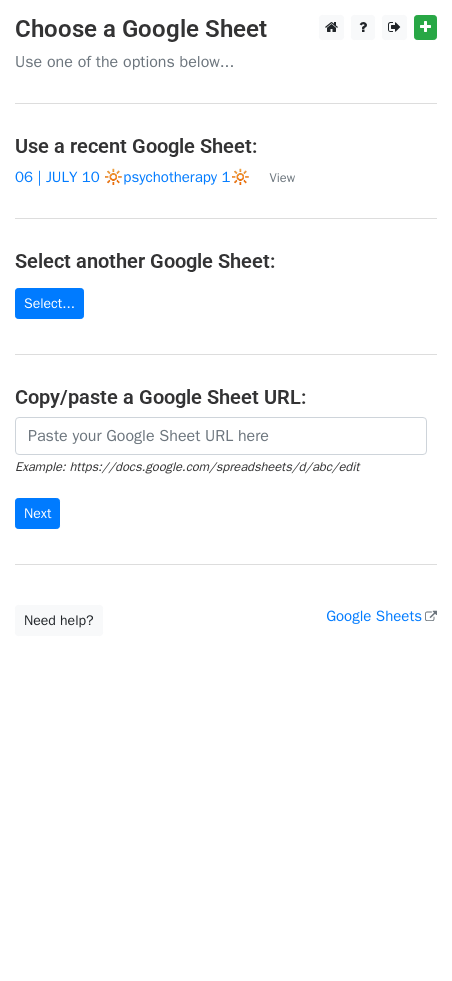 scroll, scrollTop: 0, scrollLeft: 0, axis: both 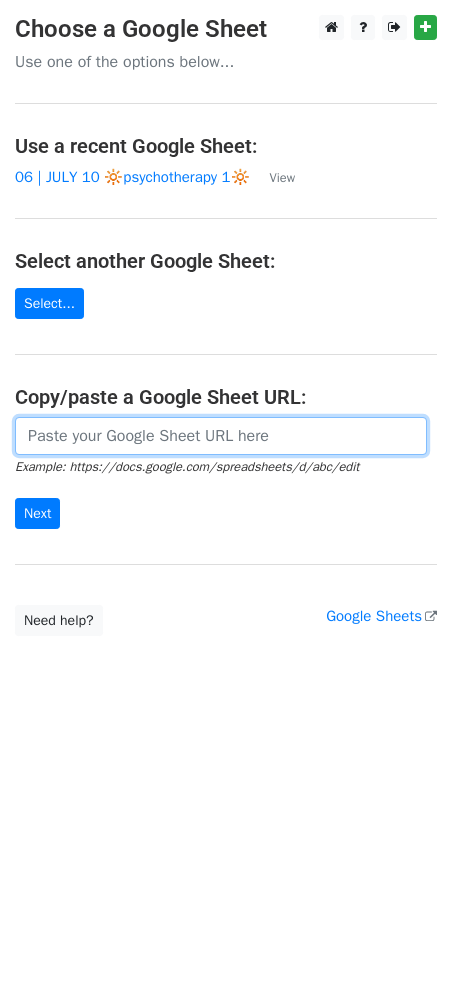 click at bounding box center (221, 436) 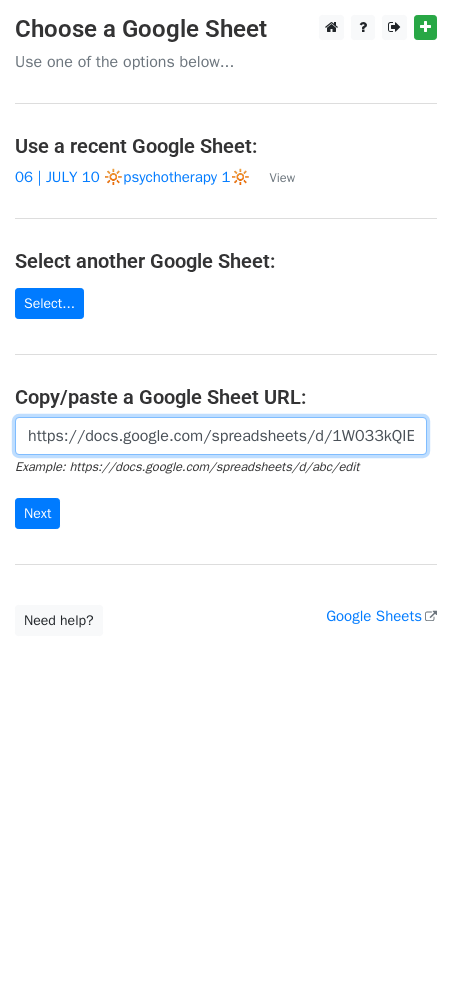 scroll, scrollTop: 0, scrollLeft: 621, axis: horizontal 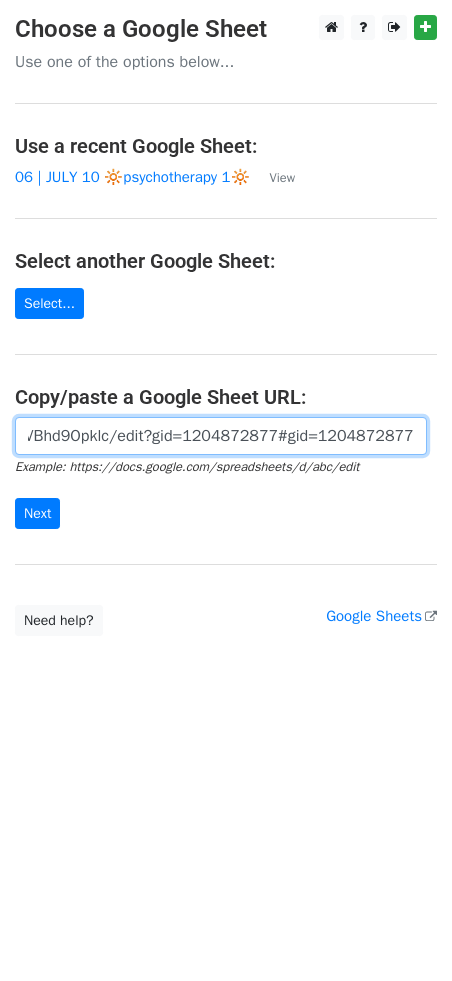type on "https://docs.google.com/spreadsheets/d/1W033kQIE-kKVZd6UKyNHNt32QZhP21HidVBhd9Opklc/edit?gid=1204872877#gid=1204872877" 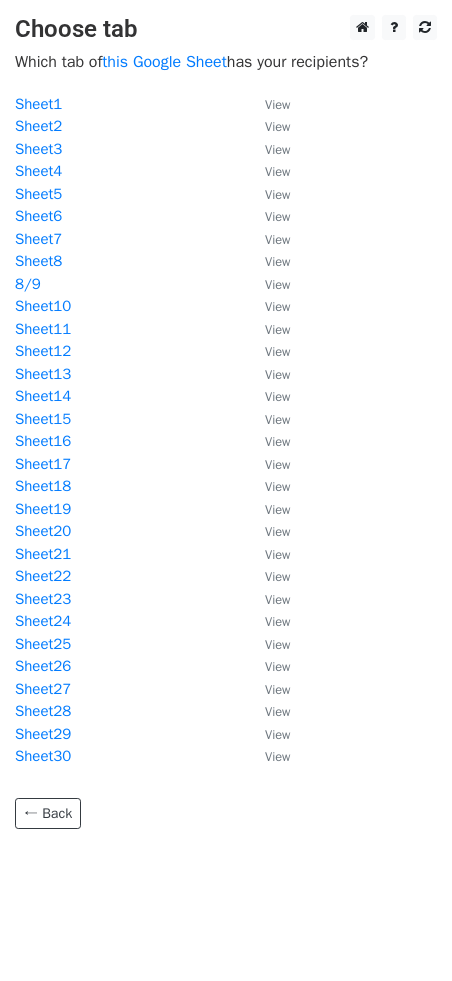 scroll, scrollTop: 0, scrollLeft: 0, axis: both 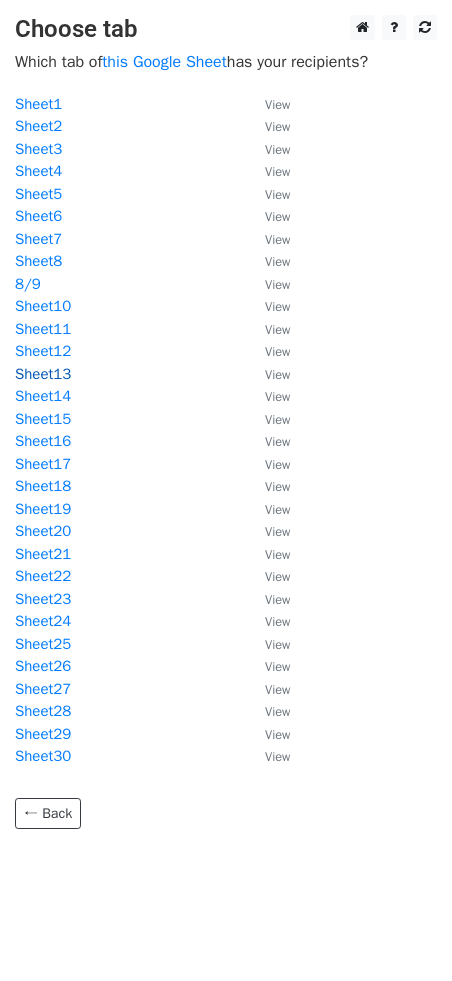 click on "Sheet13" at bounding box center (43, 374) 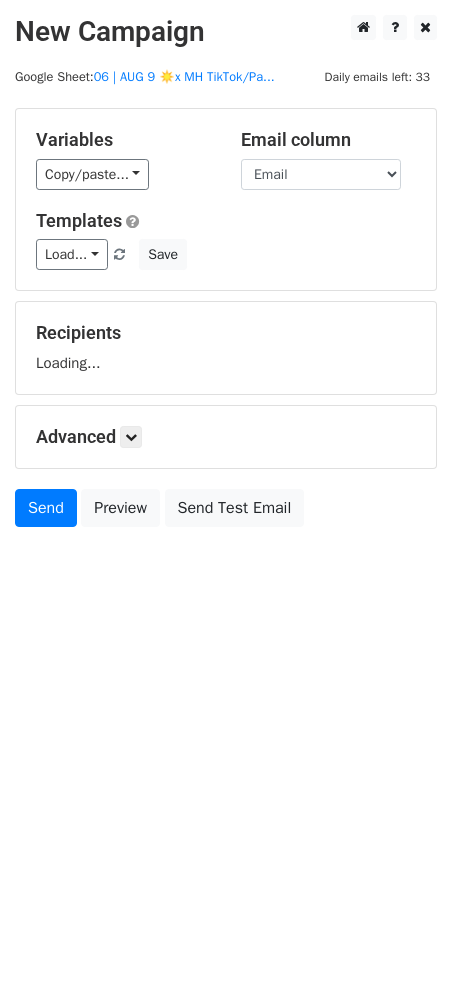 scroll, scrollTop: 0, scrollLeft: 0, axis: both 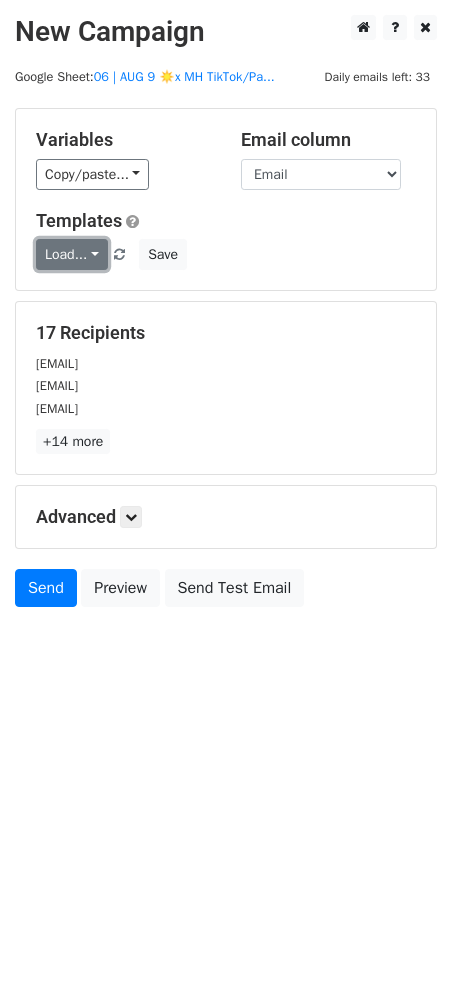 click on "Load..." at bounding box center [72, 254] 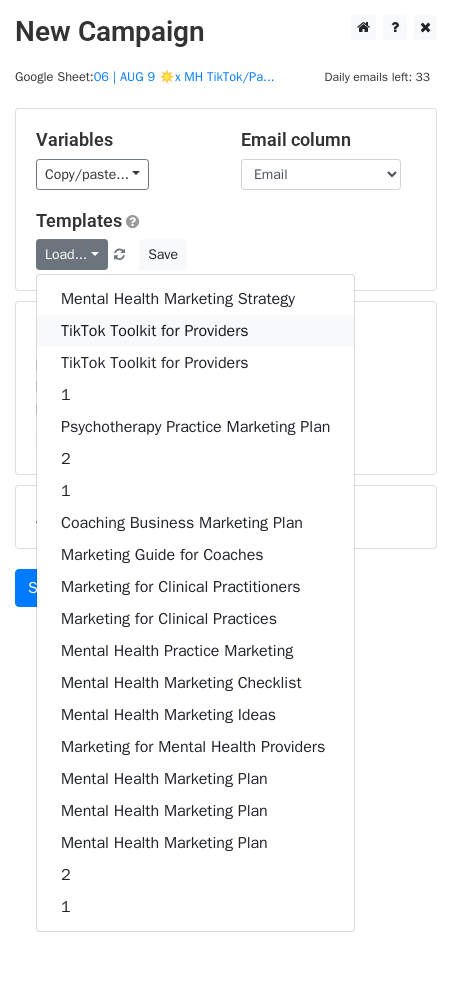 click on "TikTok Toolkit for Providers" at bounding box center [195, 331] 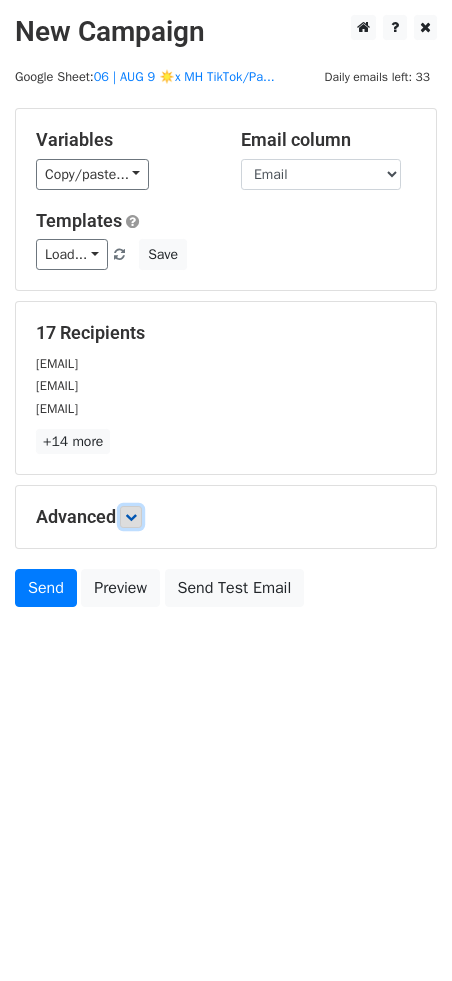 click at bounding box center [131, 517] 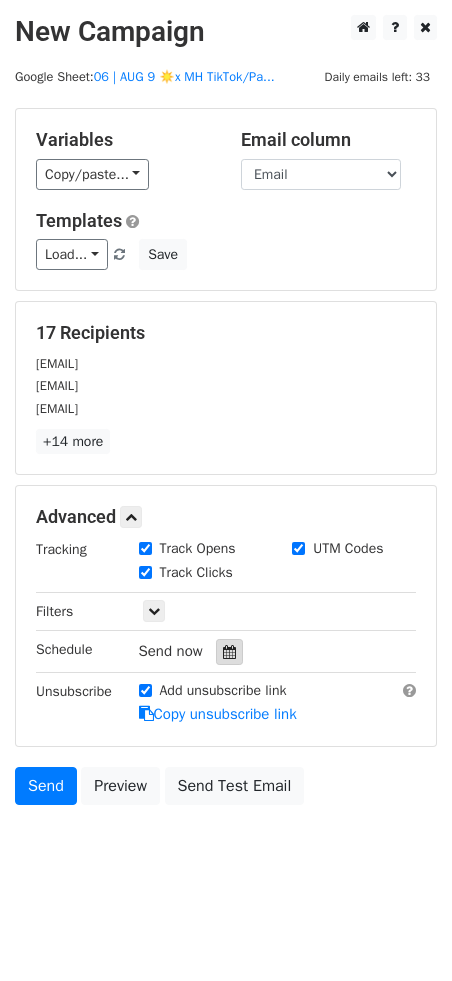 click at bounding box center [229, 652] 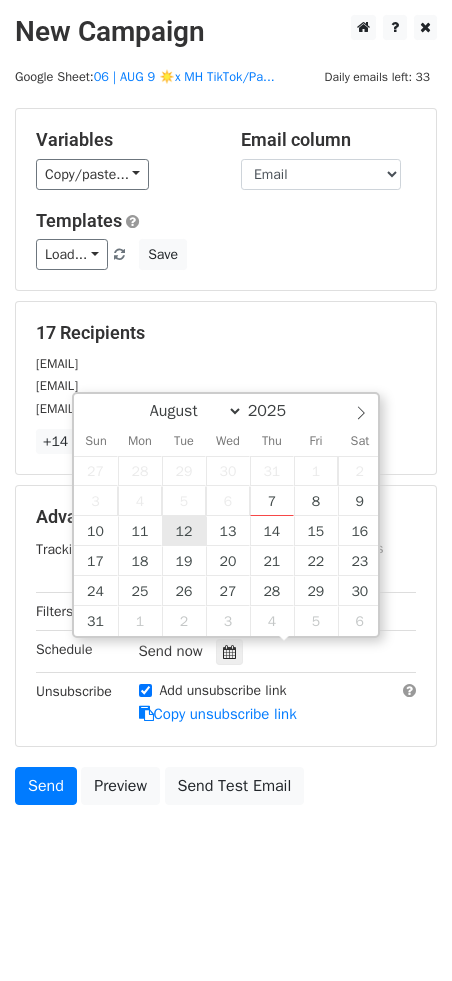 type on "2025-08-12 12:00" 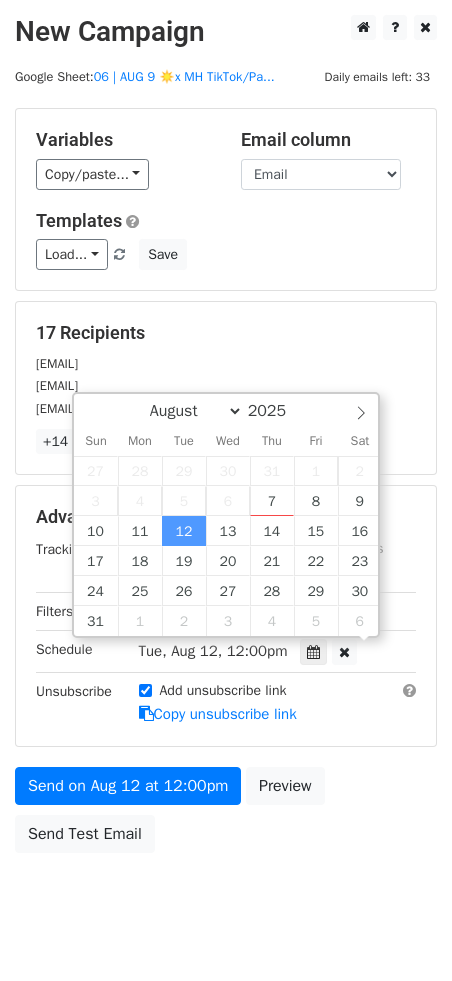 scroll, scrollTop: 1, scrollLeft: 0, axis: vertical 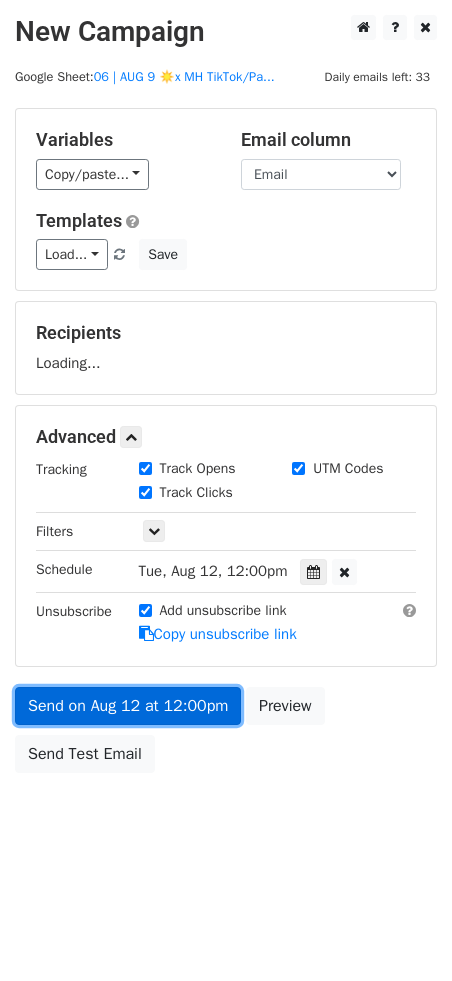click on "Send on Aug 12 at 12:00pm" at bounding box center [128, 706] 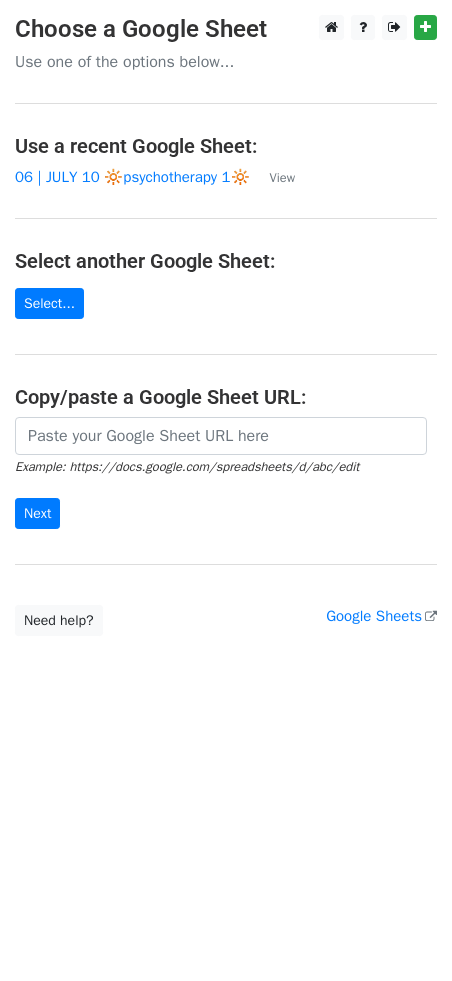 scroll, scrollTop: 0, scrollLeft: 0, axis: both 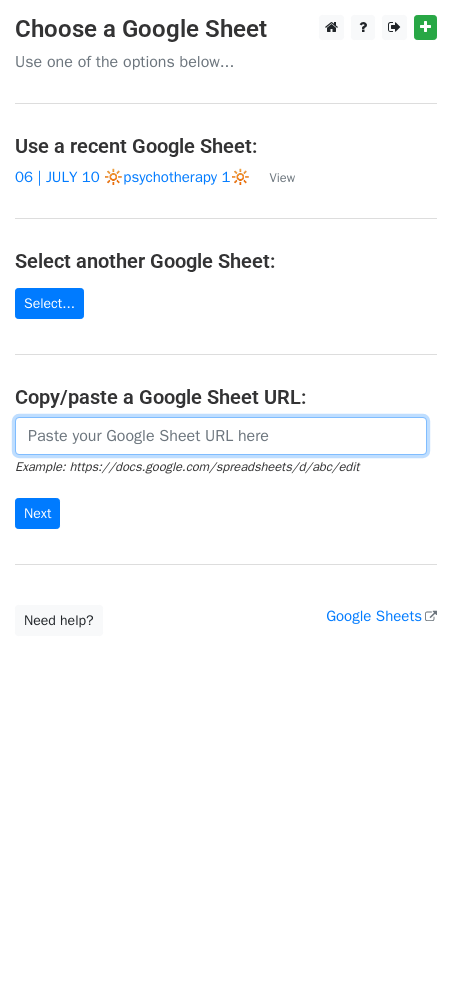 click at bounding box center [221, 436] 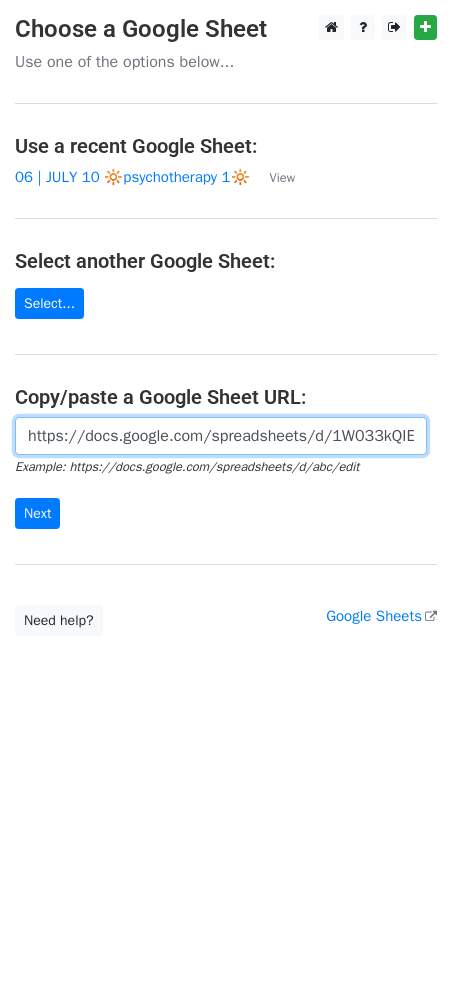 scroll, scrollTop: 0, scrollLeft: 621, axis: horizontal 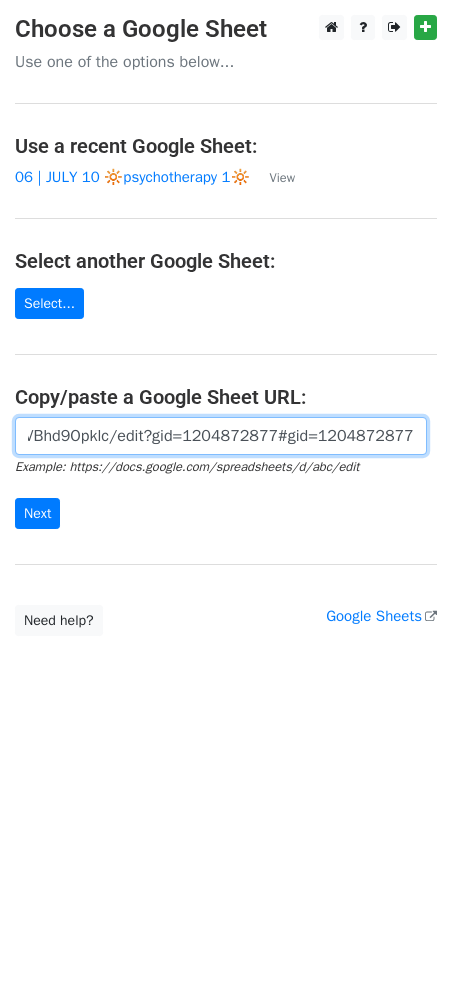 type on "https://docs.google.com/spreadsheets/d/1W033kQIE-kKVZd6UKyNHNt32QZhP21HidVBhd9Opklc/edit?gid=1204872877#gid=1204872877" 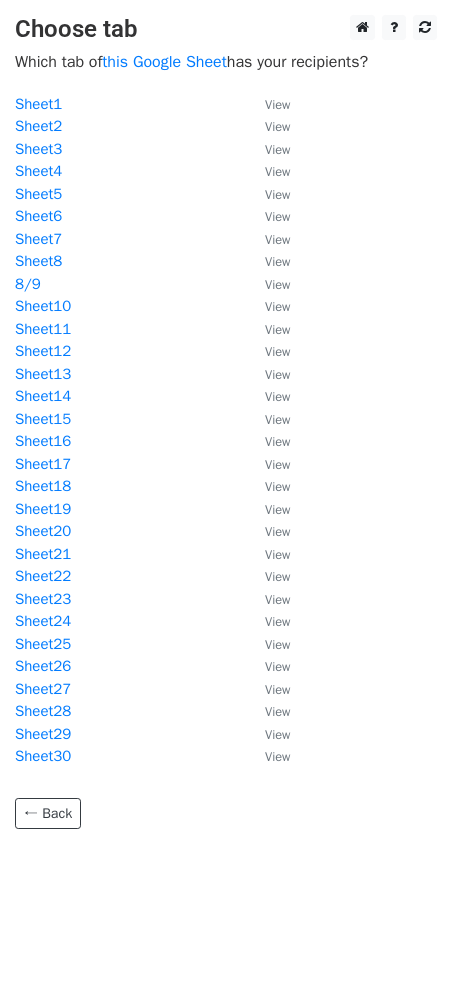 scroll, scrollTop: 0, scrollLeft: 0, axis: both 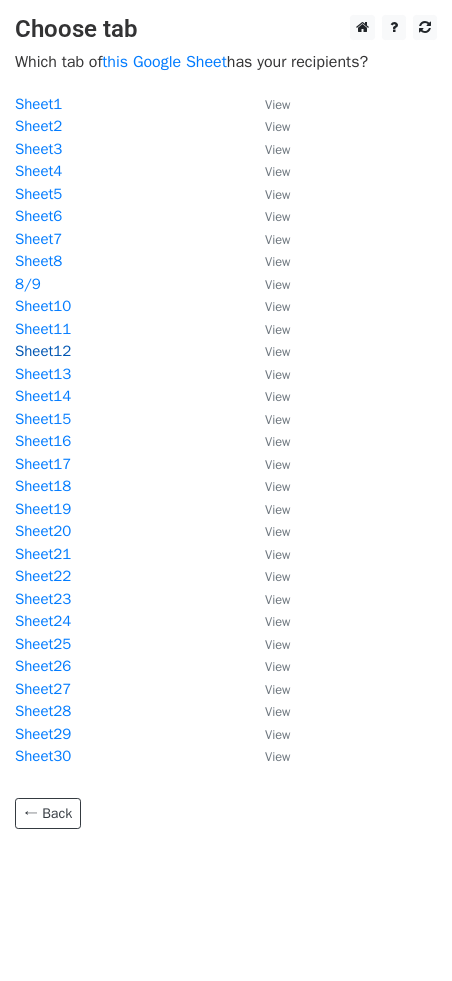 click on "Sheet12" at bounding box center (43, 351) 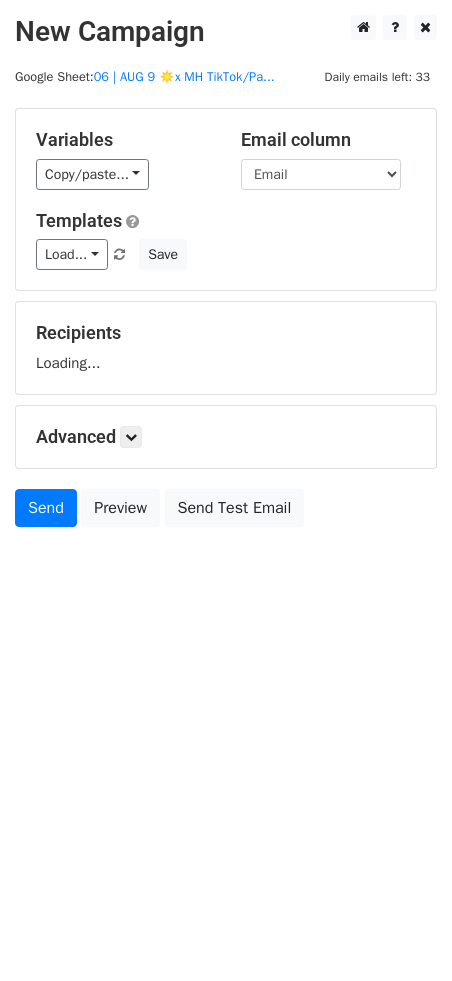 scroll, scrollTop: 0, scrollLeft: 0, axis: both 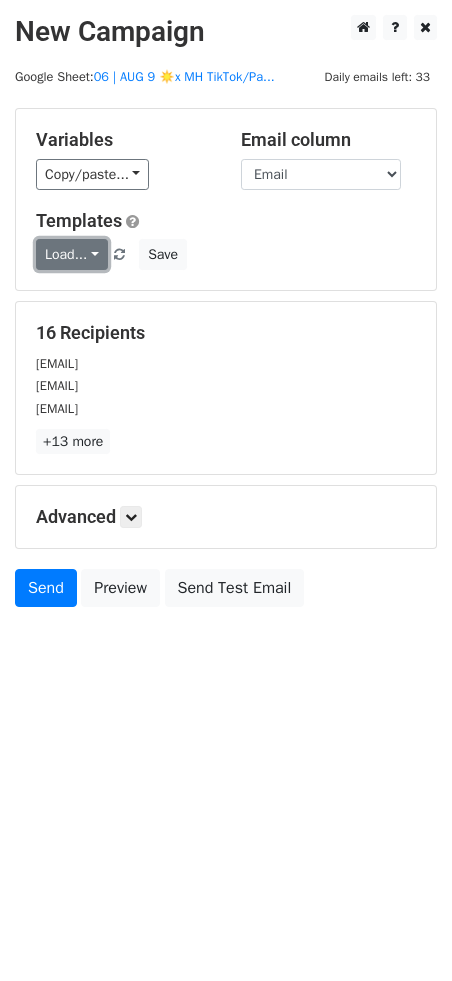 click on "Load..." at bounding box center (72, 254) 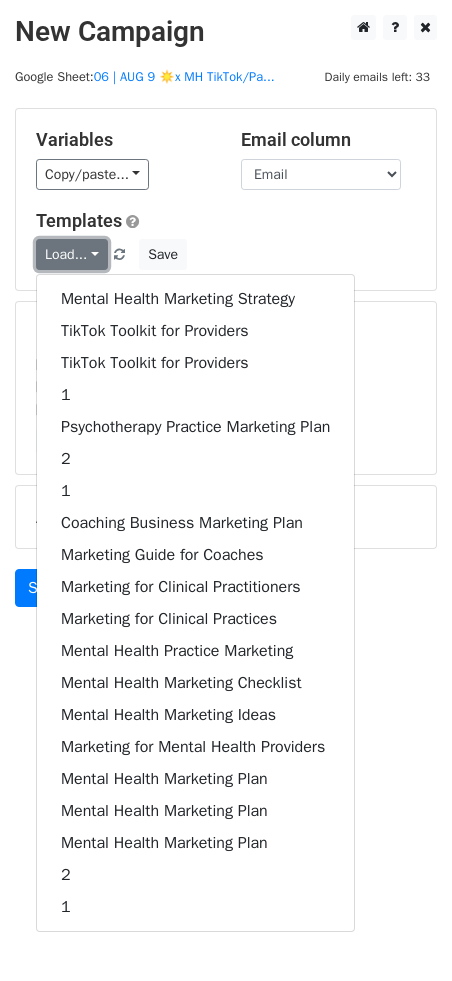 click on "Load..." at bounding box center [72, 254] 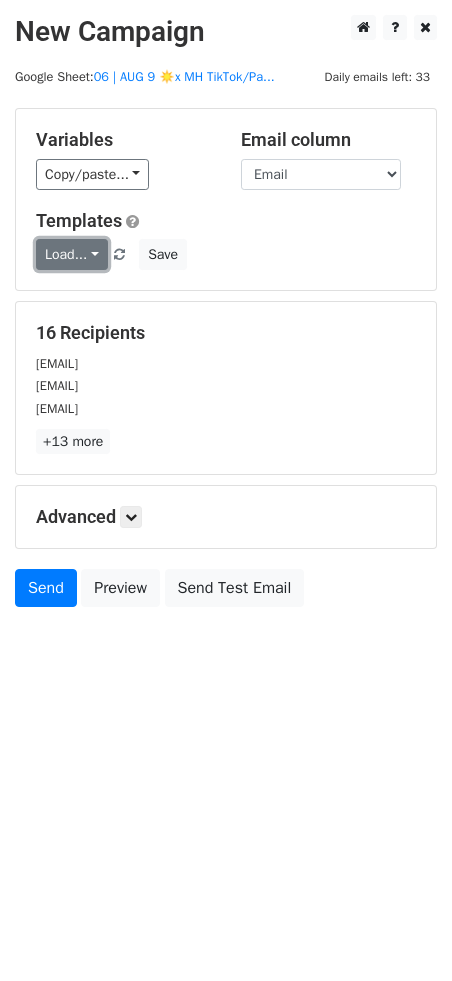click on "Load..." at bounding box center (72, 254) 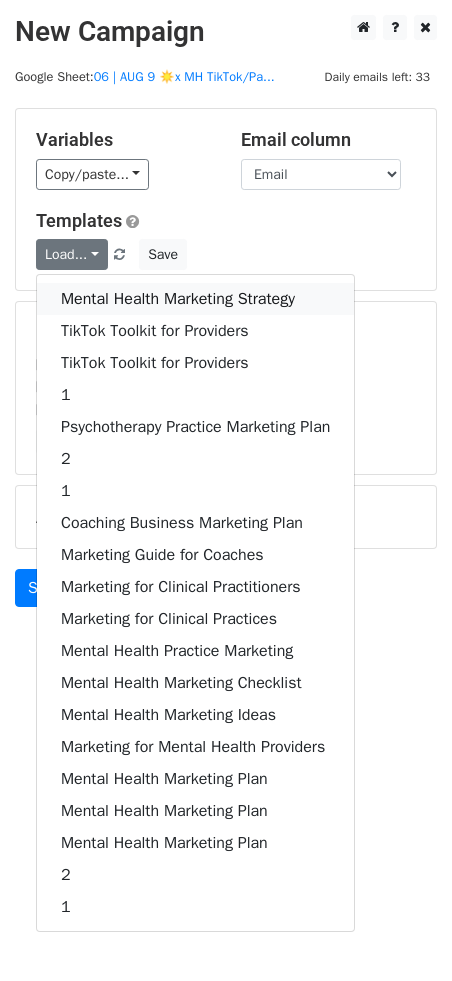 click on "Mental Health Marketing Strategy" at bounding box center (195, 299) 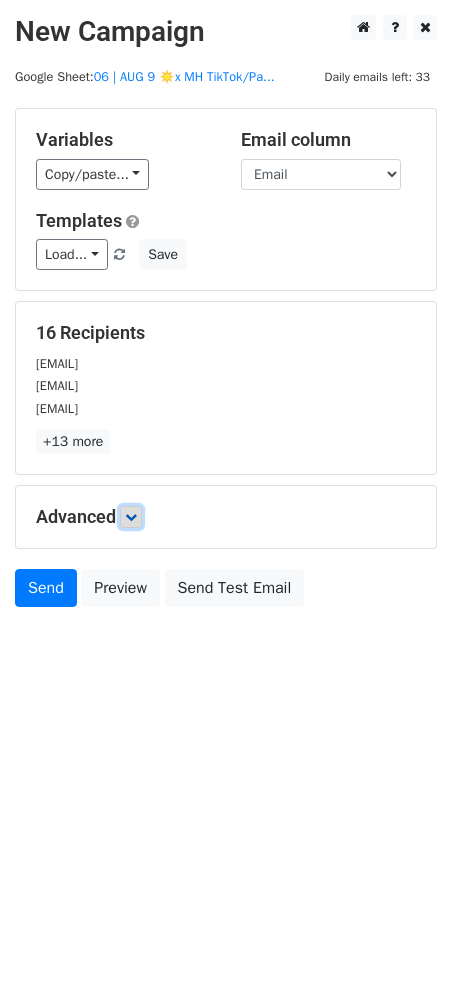 click at bounding box center (131, 517) 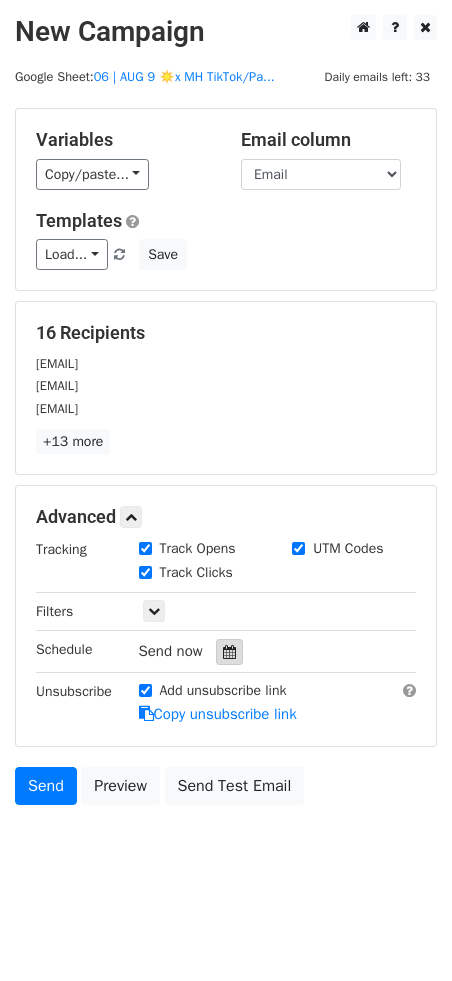 click at bounding box center [229, 652] 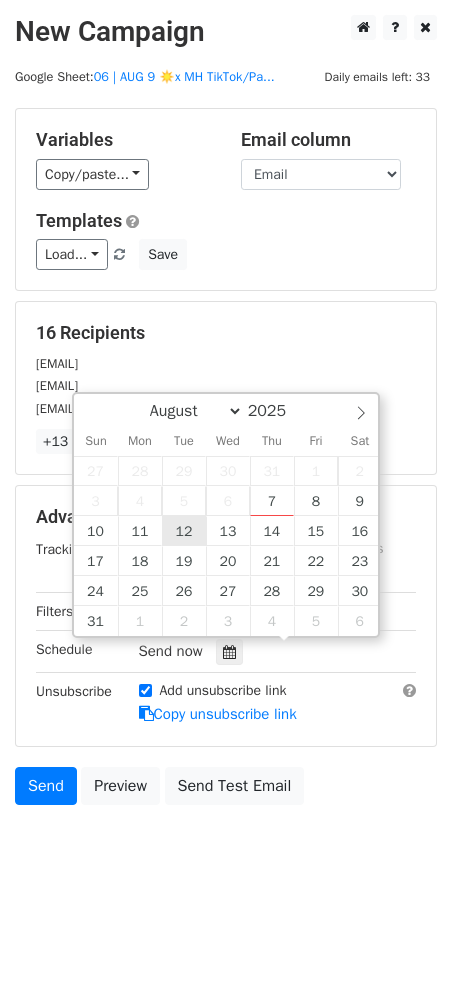 type on "2025-08-12 12:00" 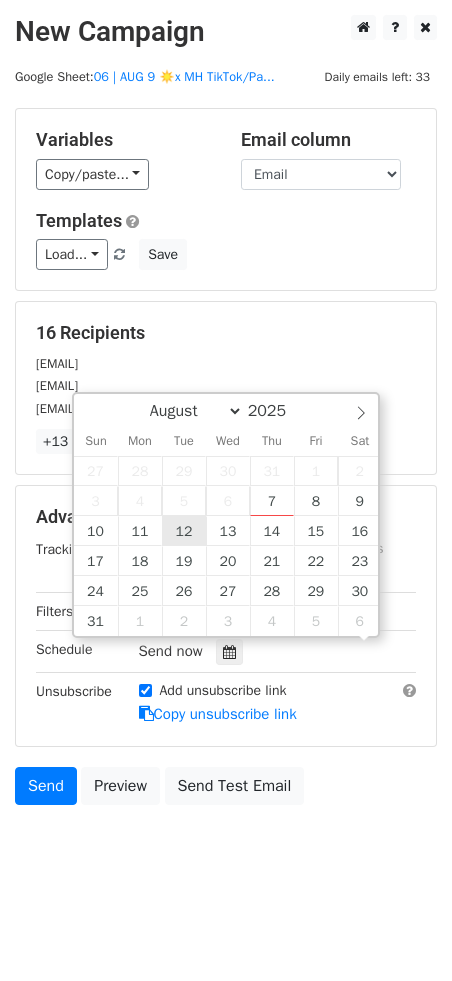 scroll, scrollTop: 1, scrollLeft: 0, axis: vertical 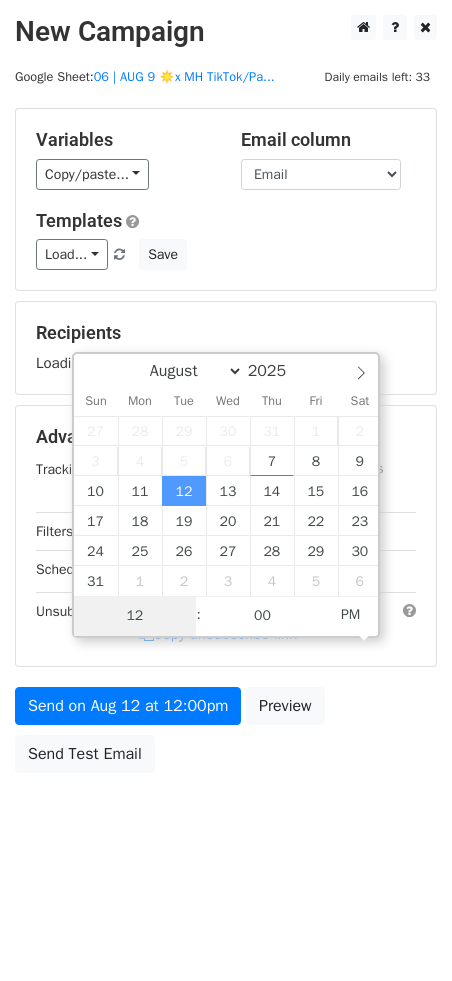 type on "3" 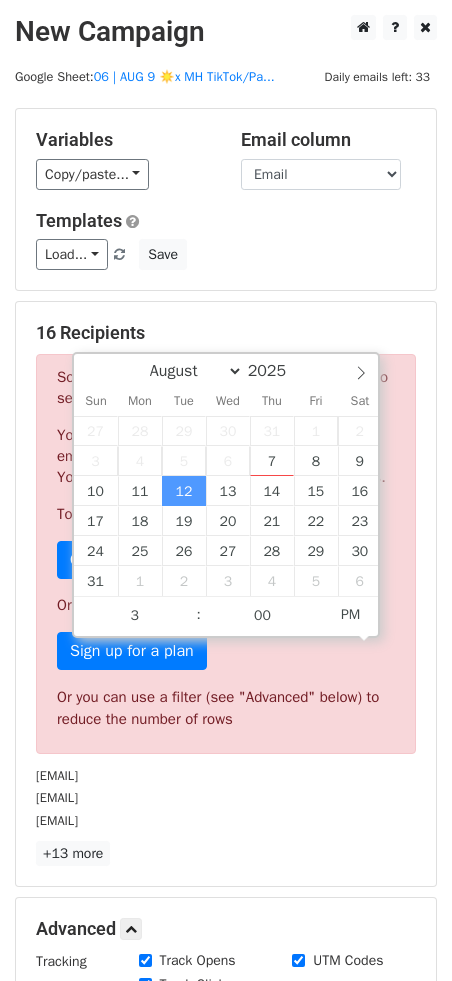 type on "[DATE] [TIME]" 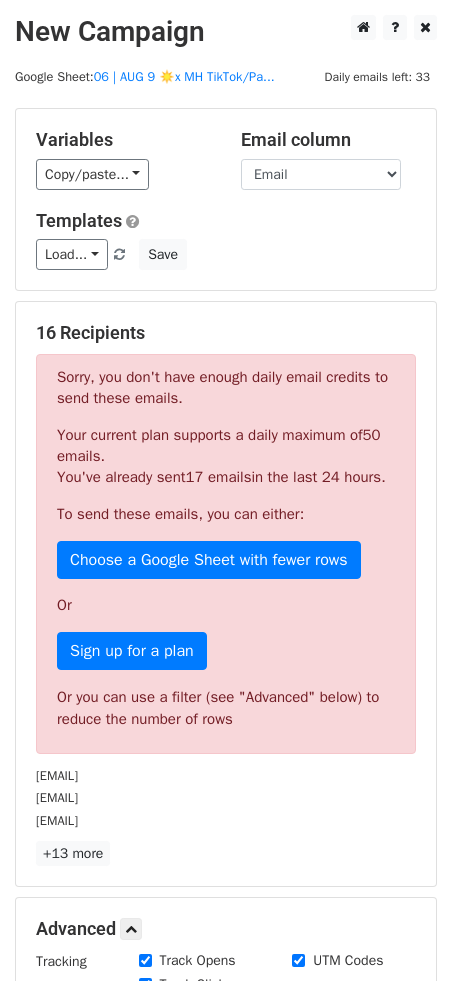 click on "[EMAIL]" at bounding box center [226, 820] 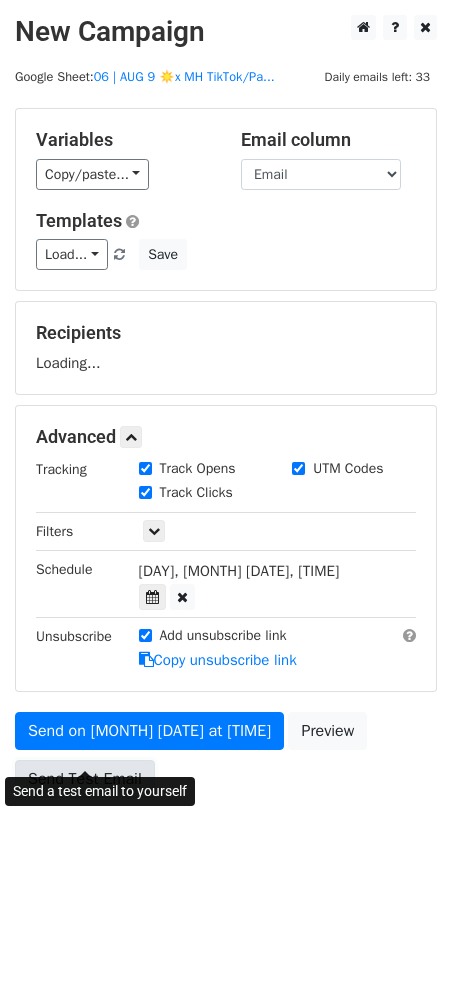 click on "Send Test Email" at bounding box center [85, 779] 